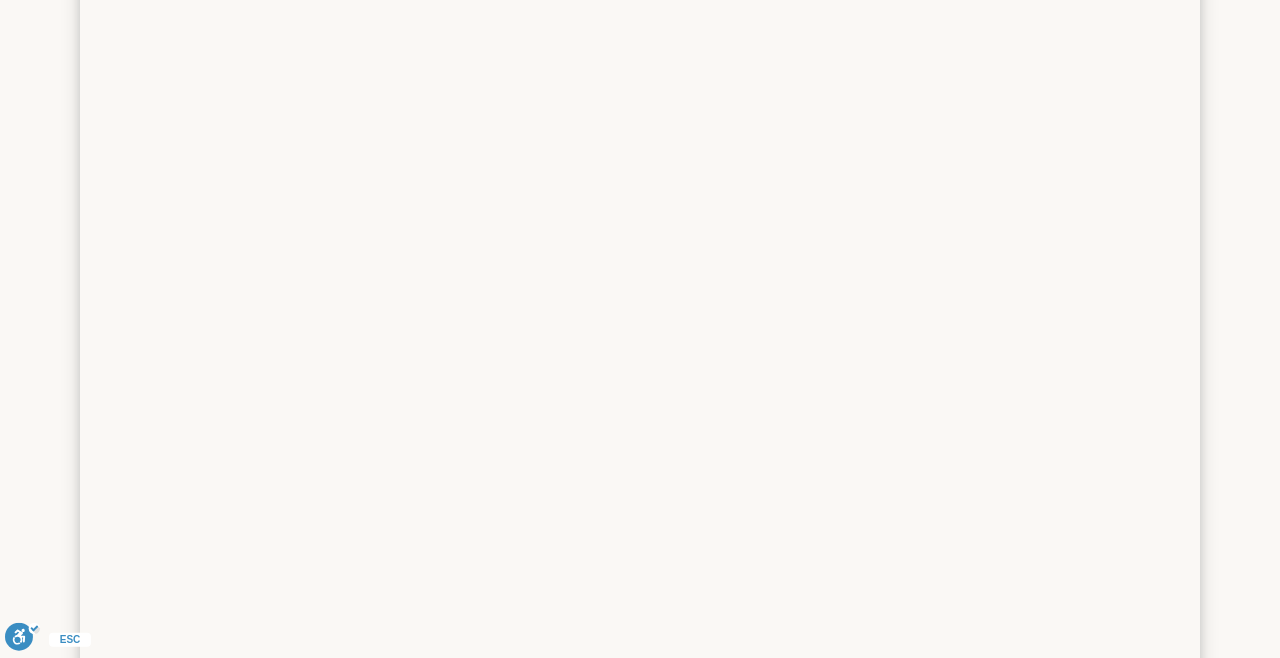 scroll, scrollTop: 0, scrollLeft: 0, axis: both 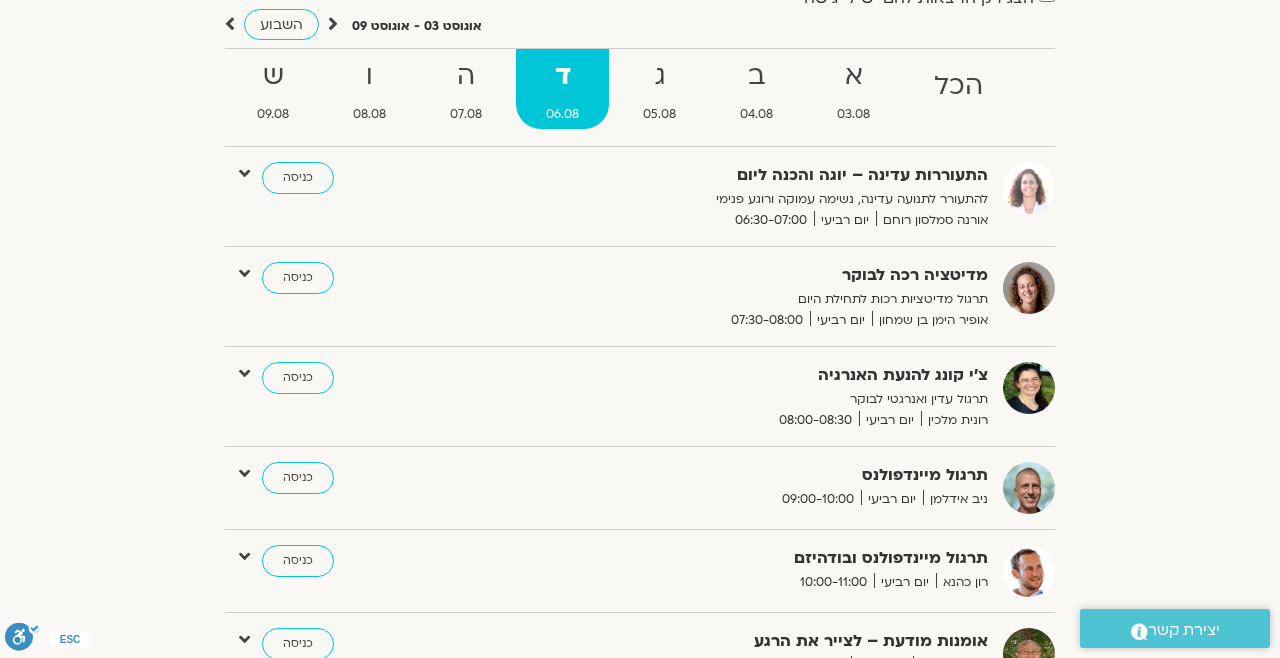 click on "ג" at bounding box center (659, 76) 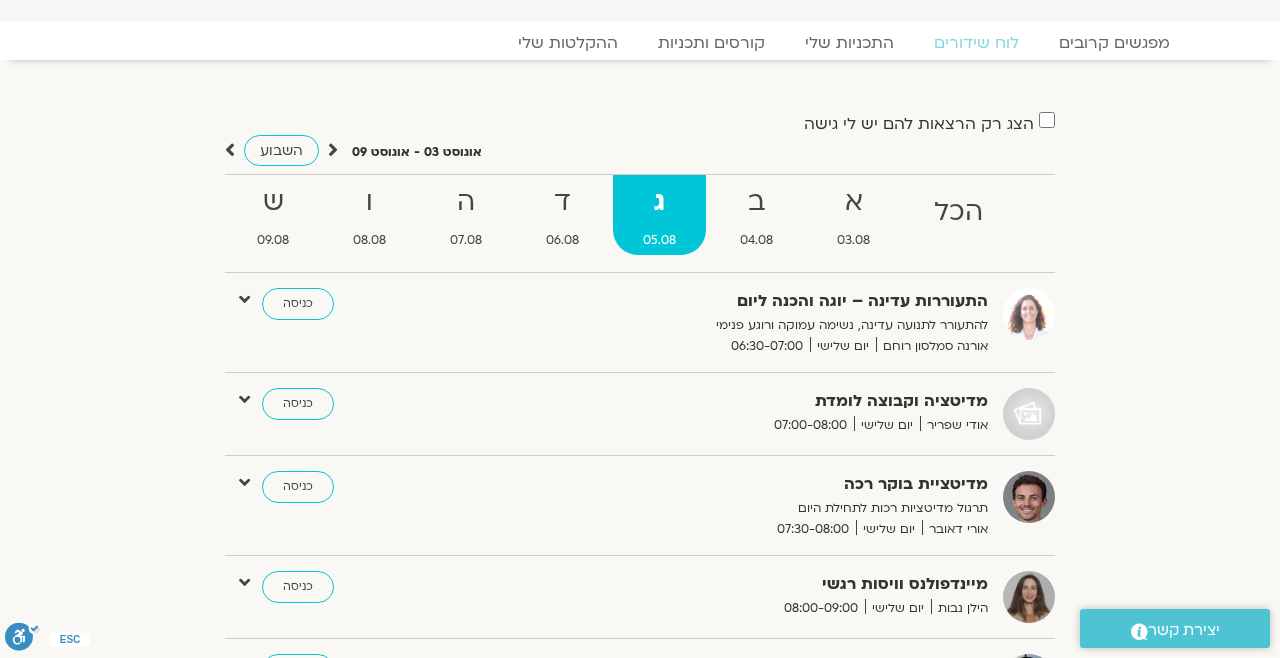 scroll, scrollTop: 0, scrollLeft: 0, axis: both 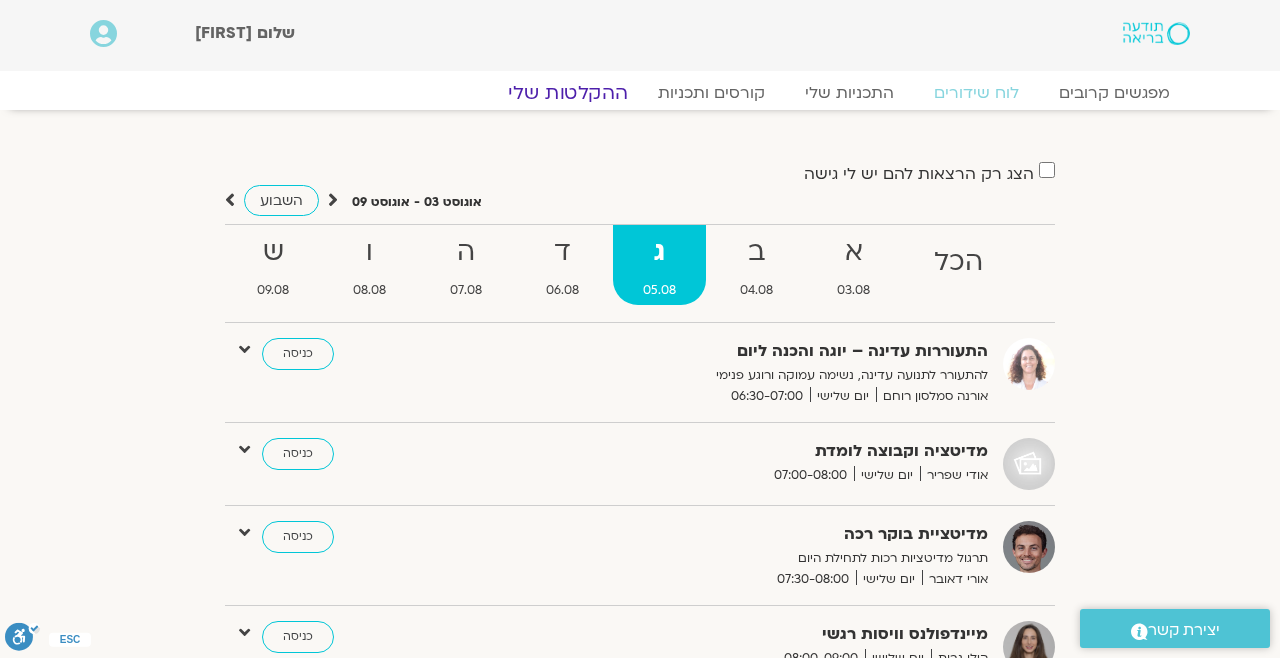 click on "ההקלטות שלי" 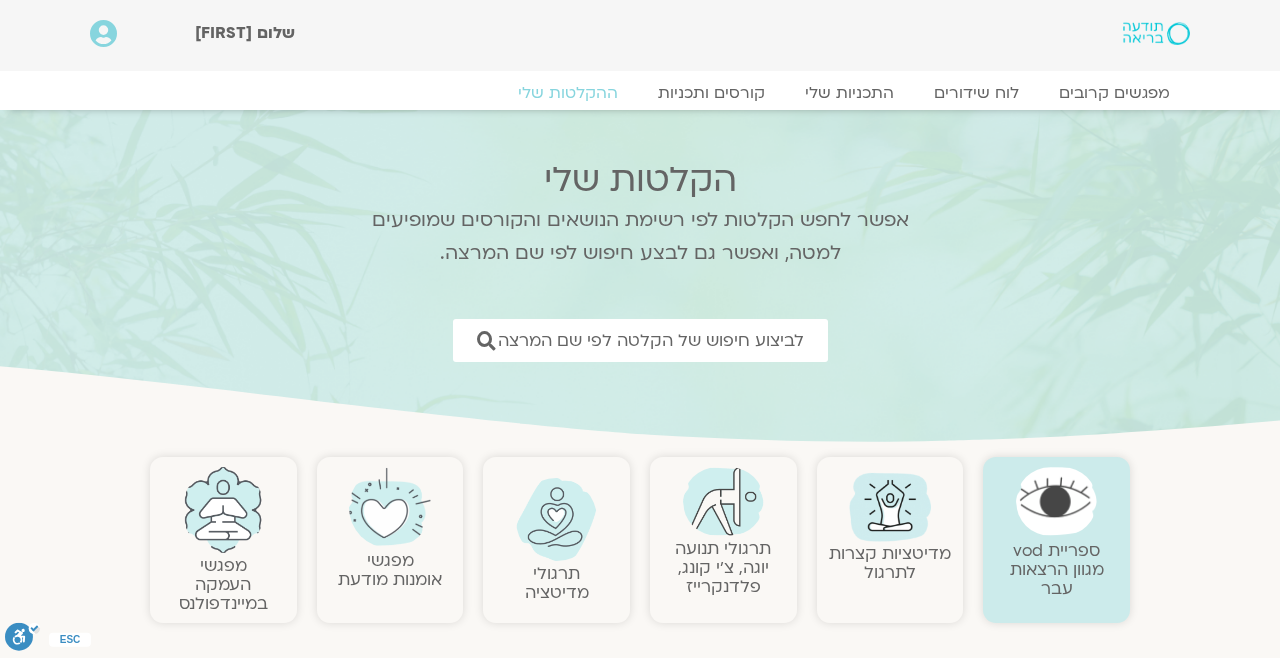 scroll, scrollTop: 0, scrollLeft: 0, axis: both 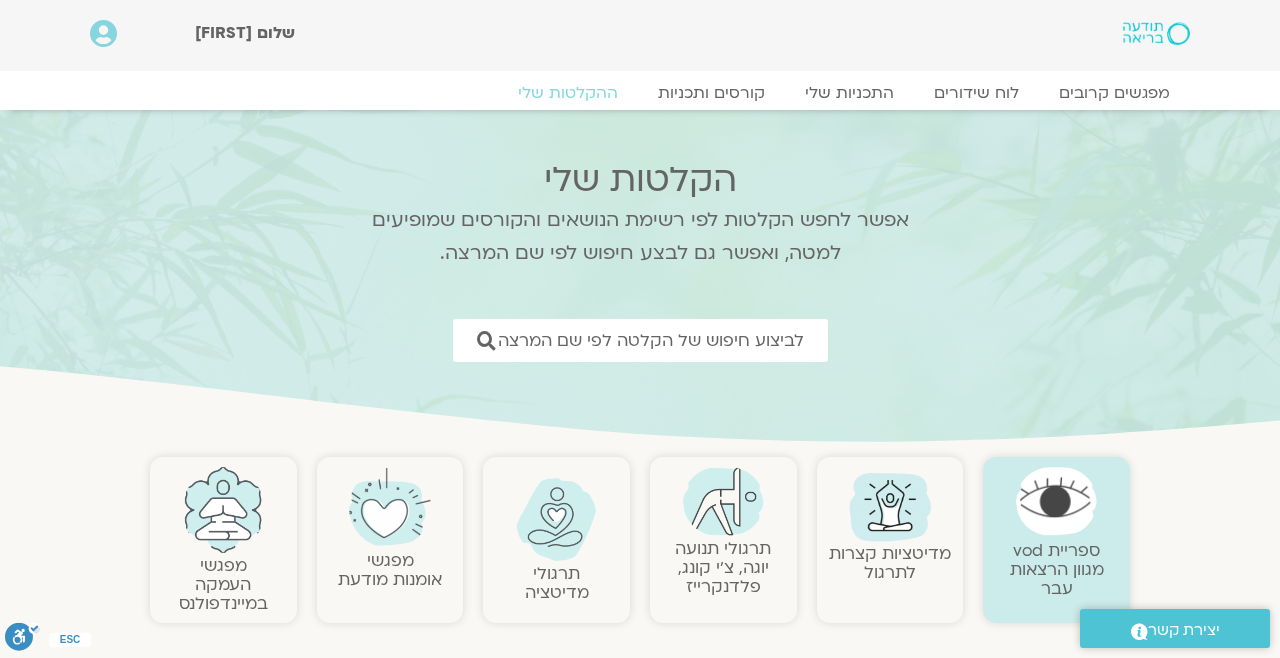 click at bounding box center [556, 519] 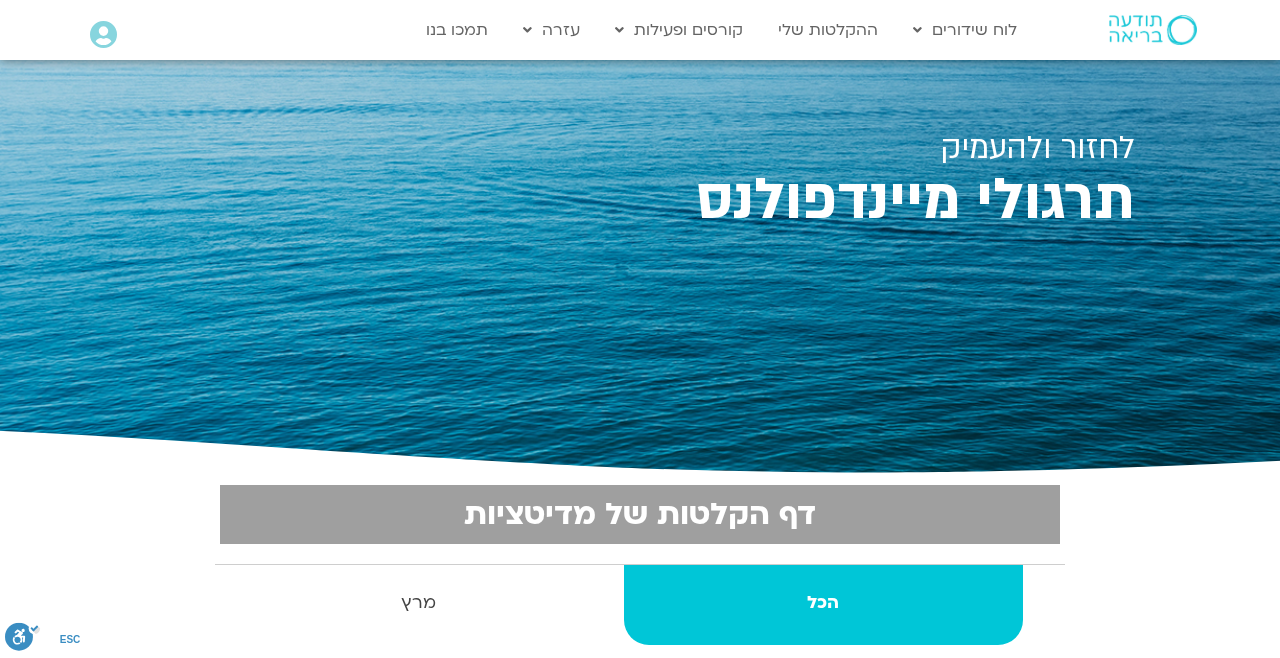 scroll, scrollTop: 0, scrollLeft: 0, axis: both 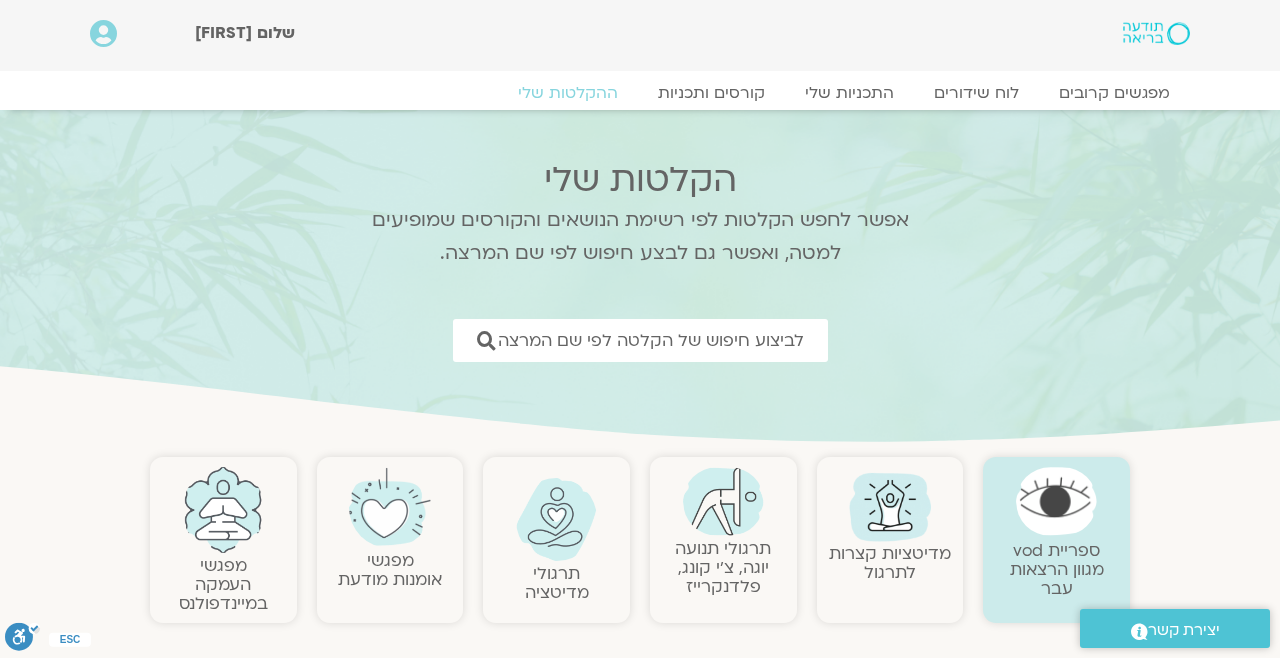 click at bounding box center [890, 505] 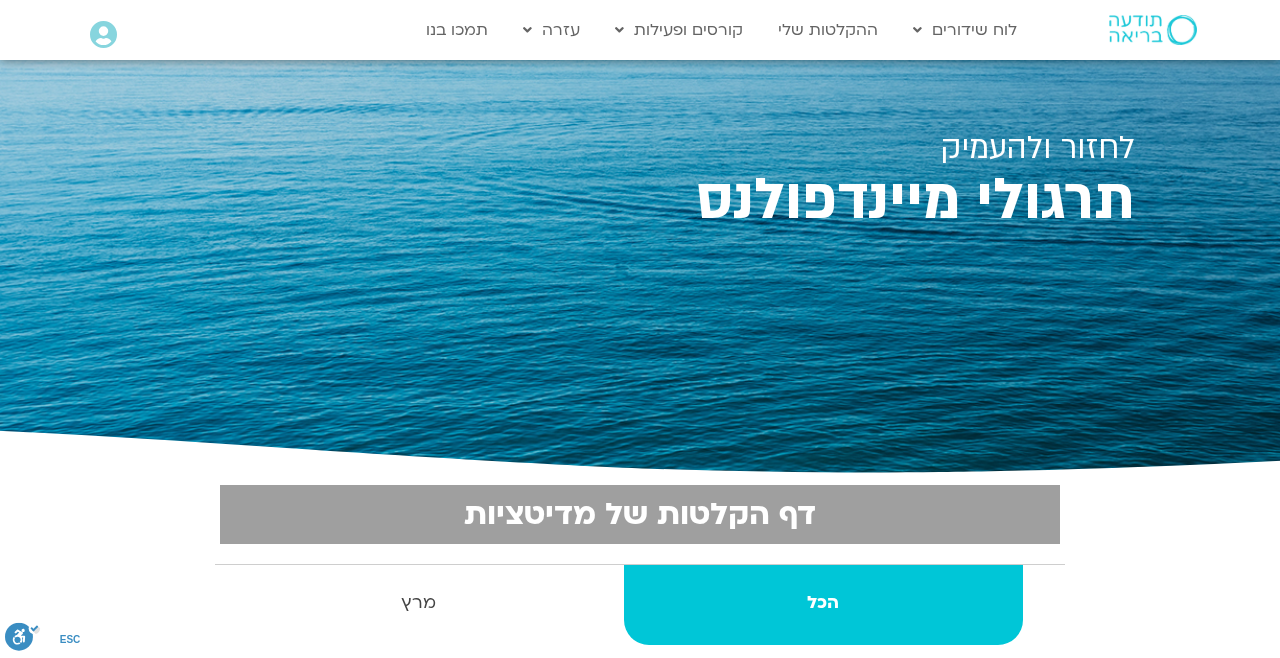 scroll, scrollTop: 0, scrollLeft: 0, axis: both 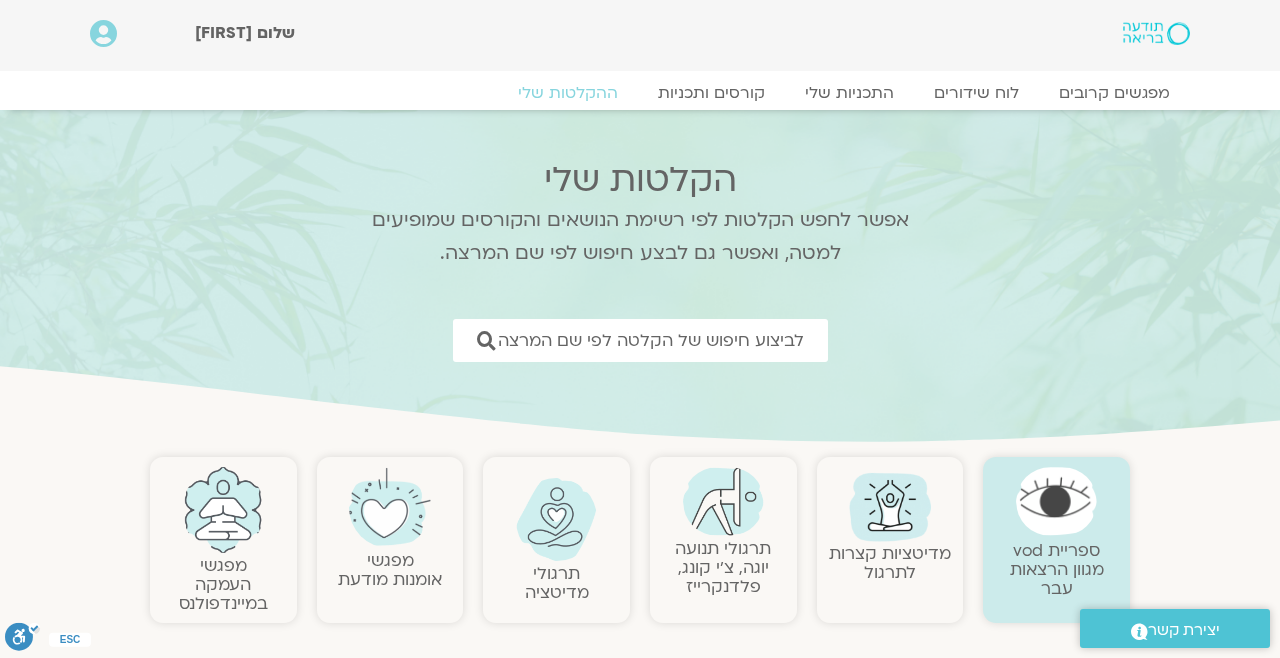 click at bounding box center [389, 507] 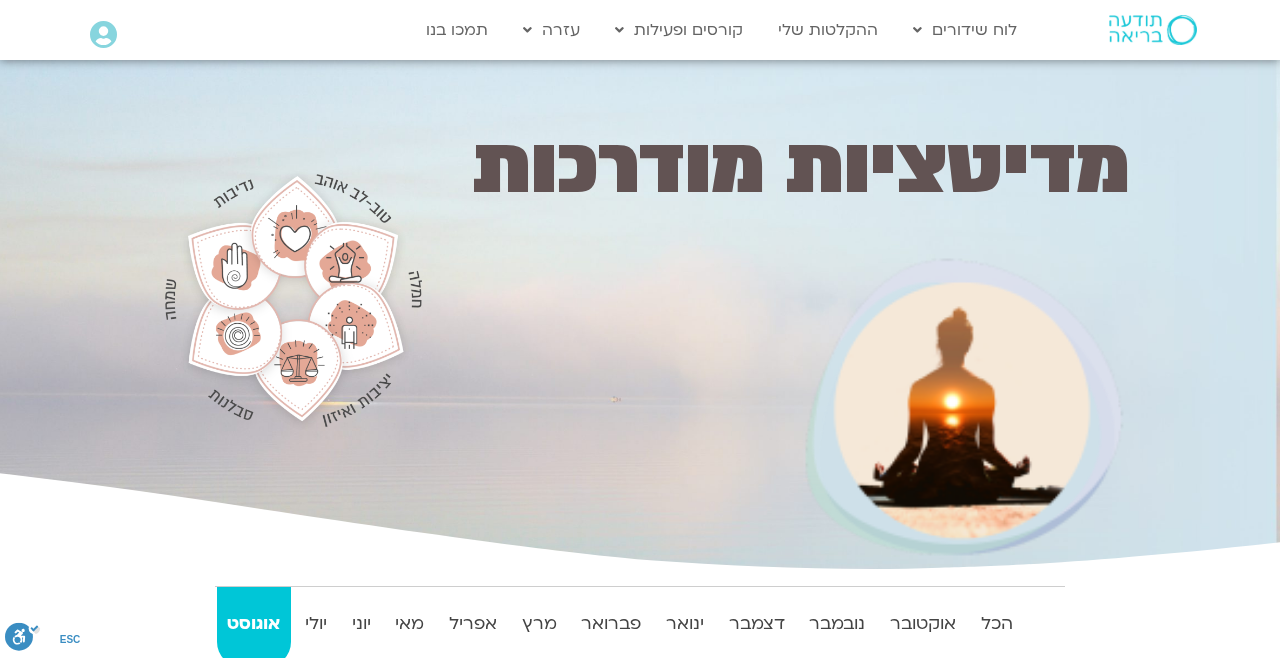 scroll, scrollTop: 0, scrollLeft: 0, axis: both 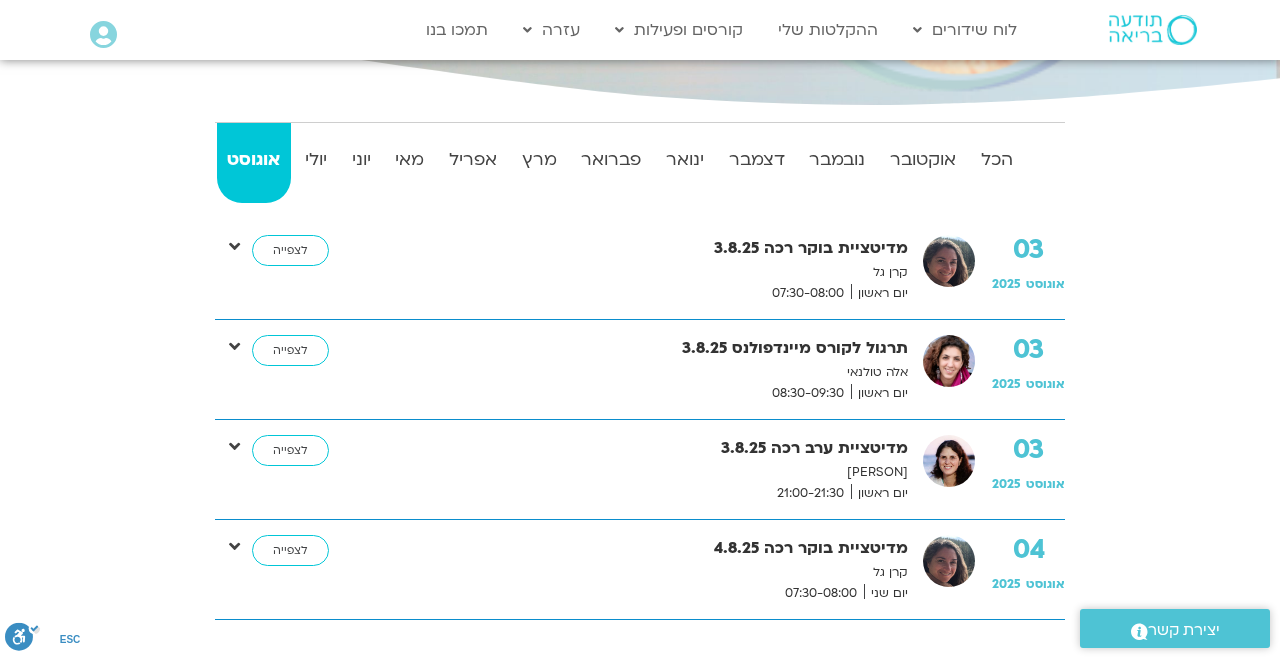 click on "לצפייה" at bounding box center (290, 551) 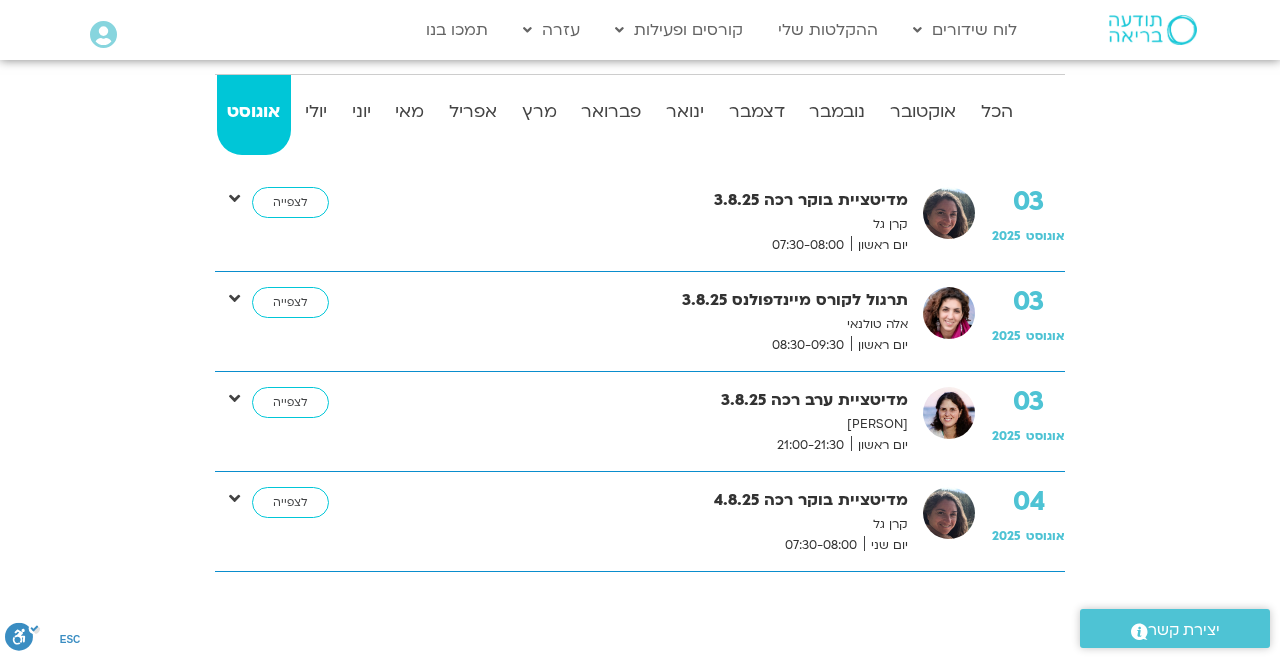 scroll, scrollTop: 560, scrollLeft: 0, axis: vertical 